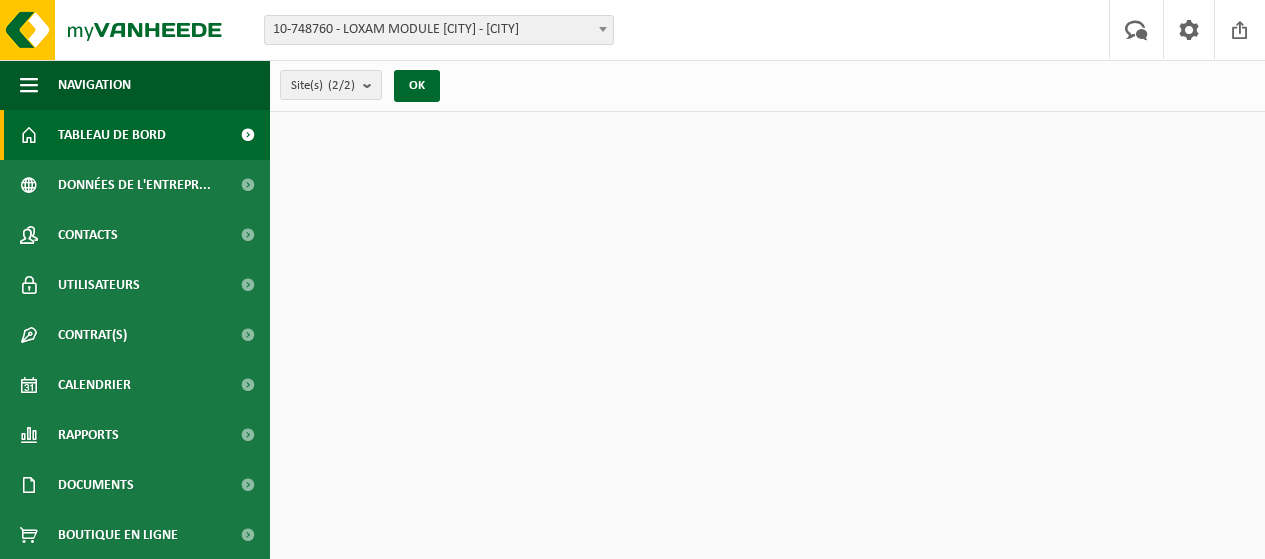 scroll, scrollTop: 0, scrollLeft: 0, axis: both 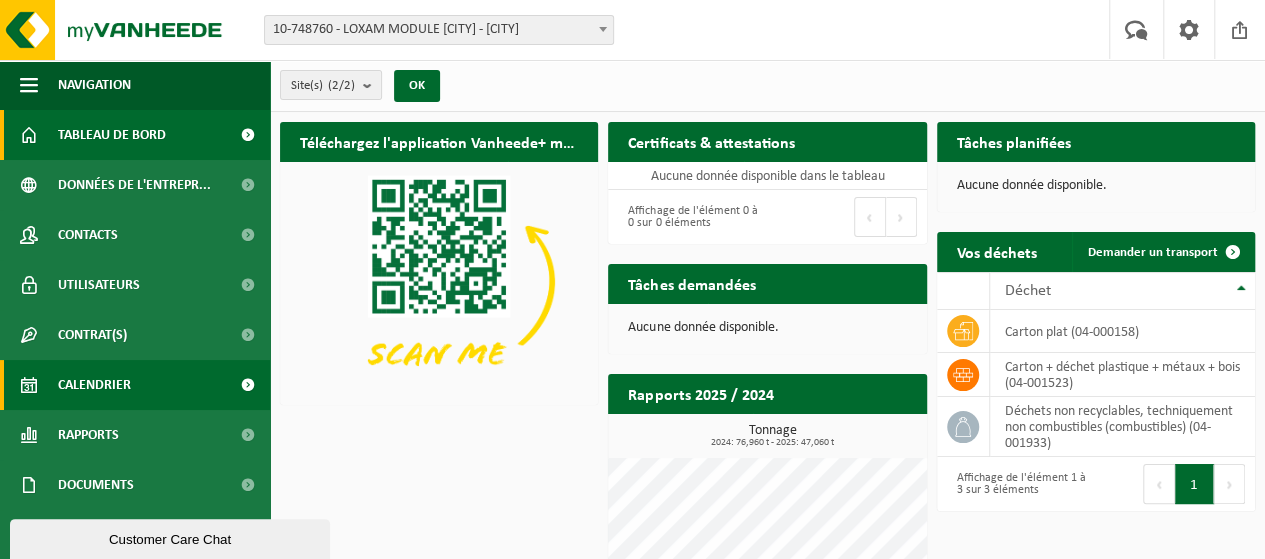 click at bounding box center [247, 385] 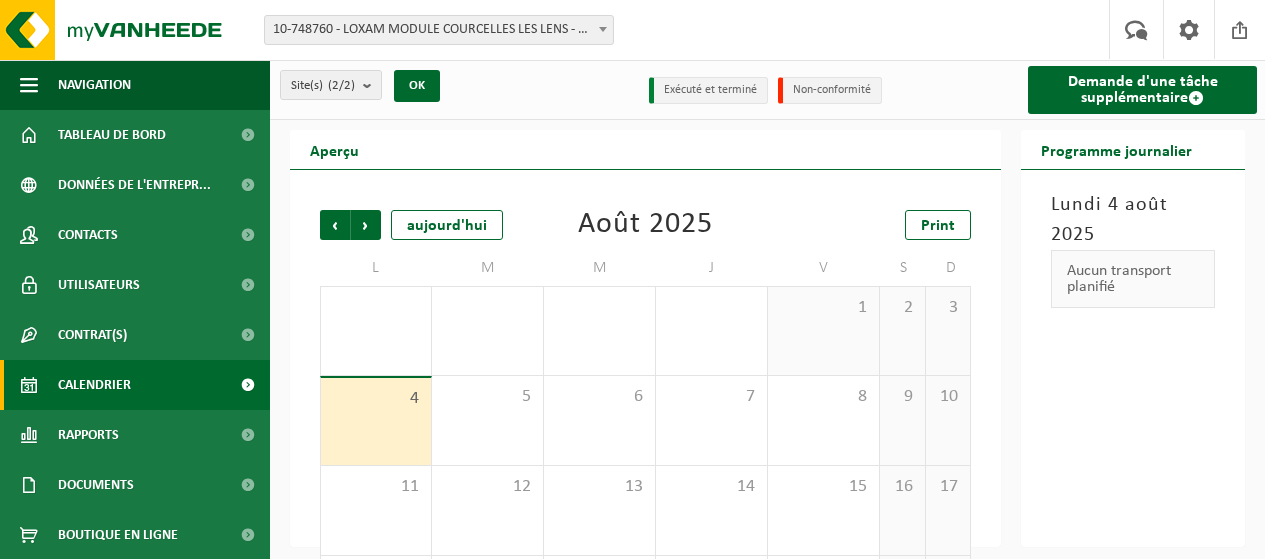 scroll, scrollTop: 0, scrollLeft: 0, axis: both 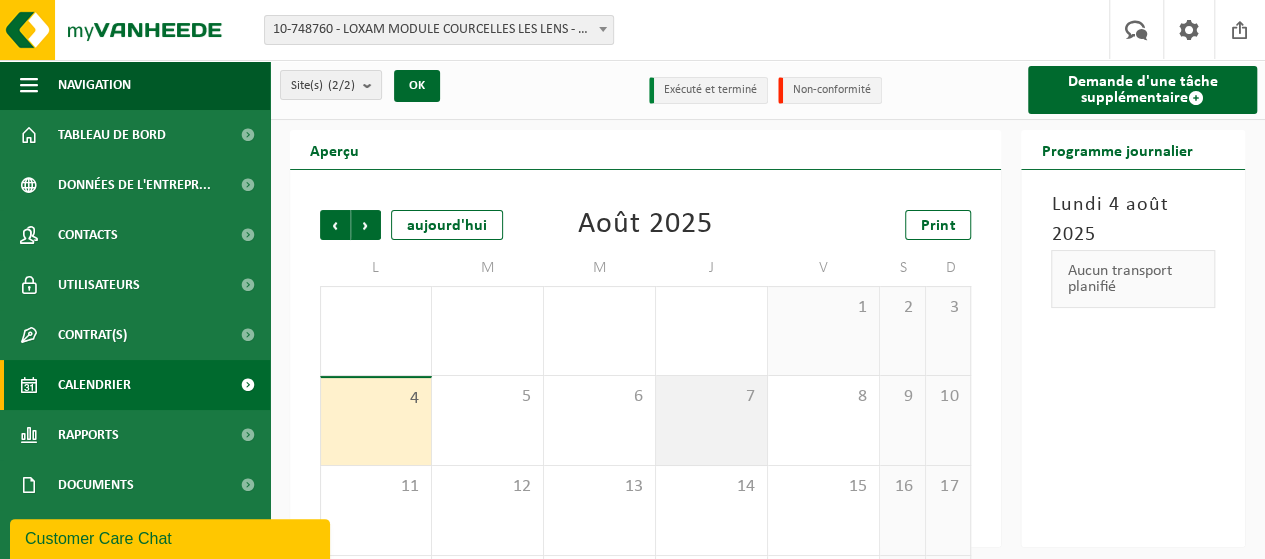 click on "7" at bounding box center (711, 397) 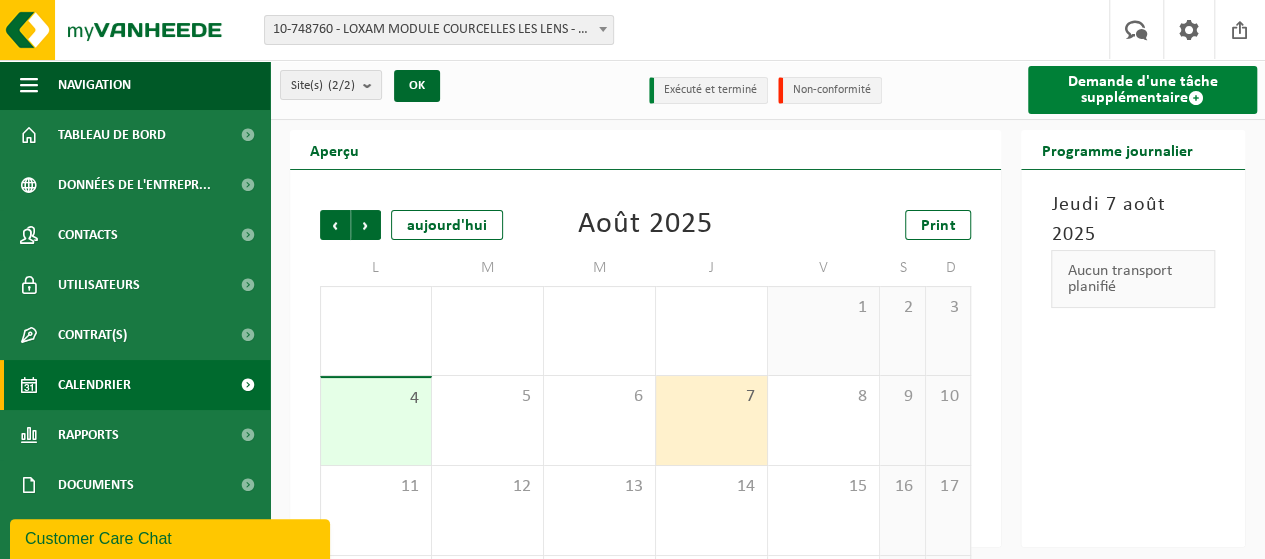 click on "Demande d'une tâche supplémentaire" at bounding box center [1142, 90] 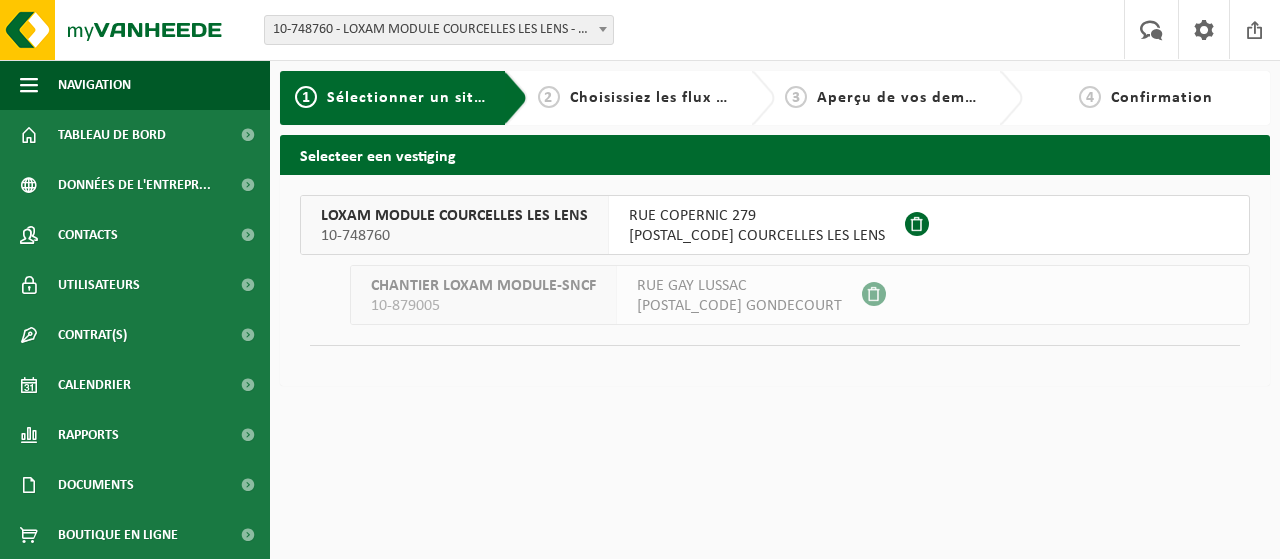 scroll, scrollTop: 0, scrollLeft: 0, axis: both 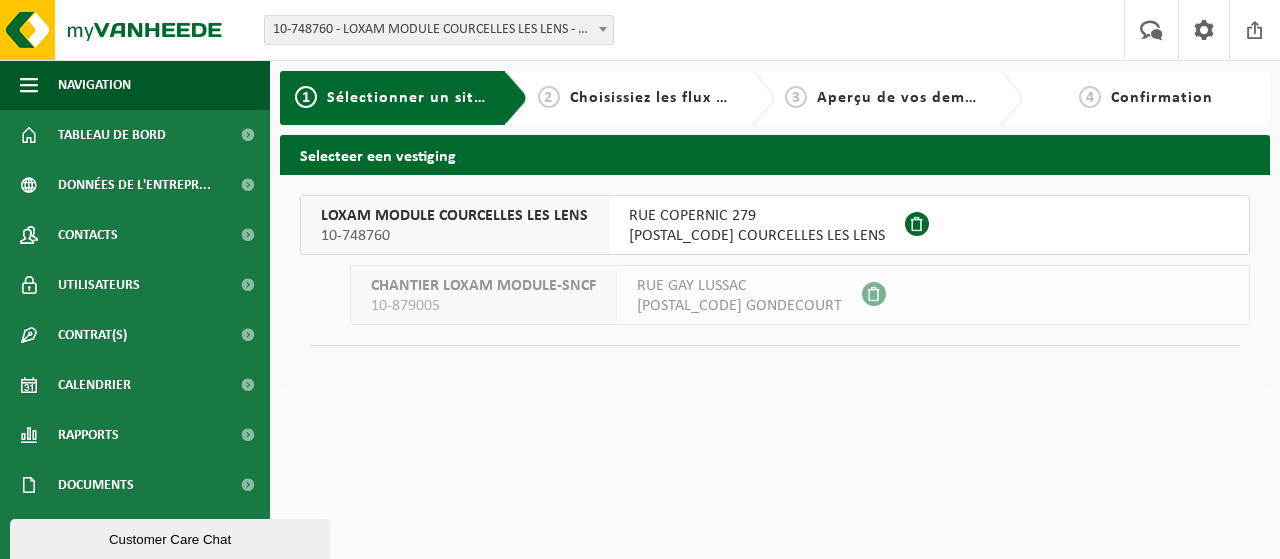 click on "RUE COPERNIC 279" at bounding box center [757, 216] 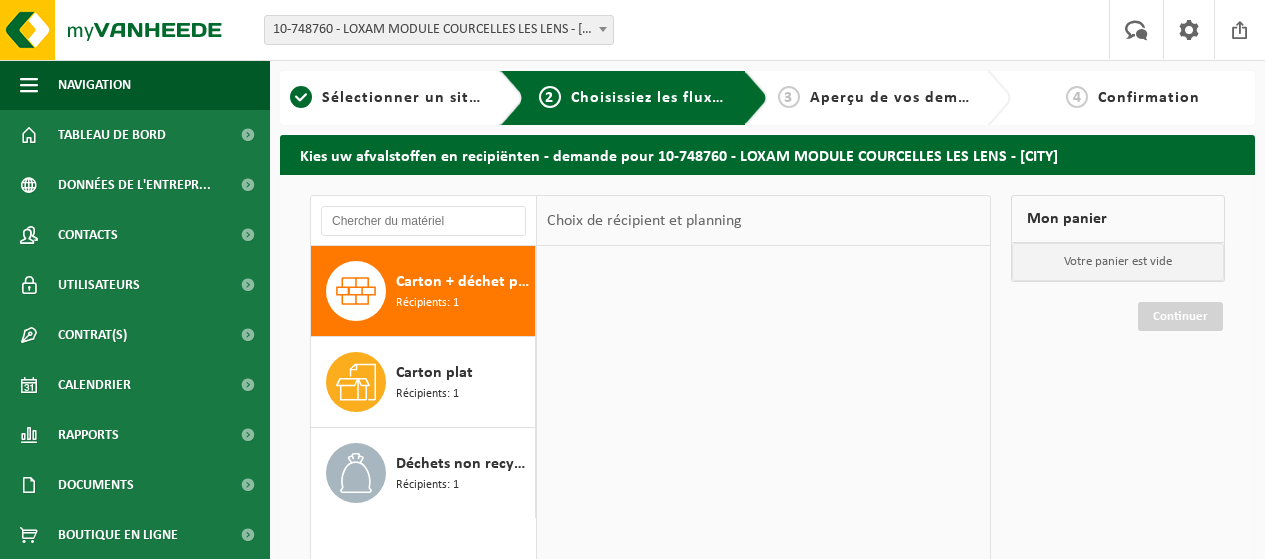 scroll, scrollTop: 0, scrollLeft: 0, axis: both 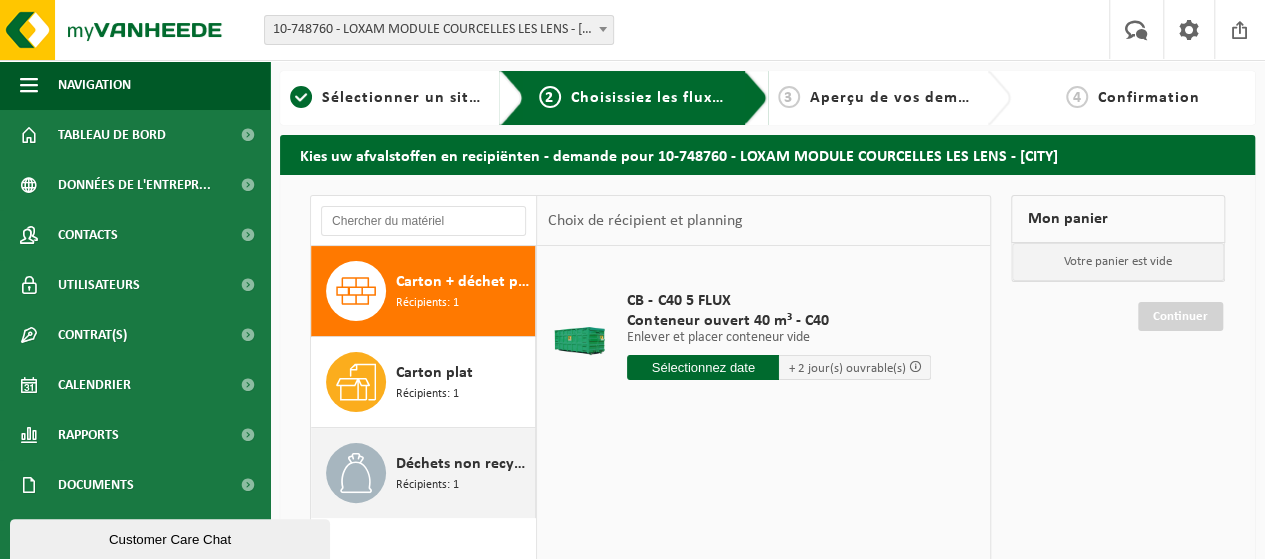 click on "Déchets non recyclables, techniquement non combustibles (combustibles)" at bounding box center [463, 464] 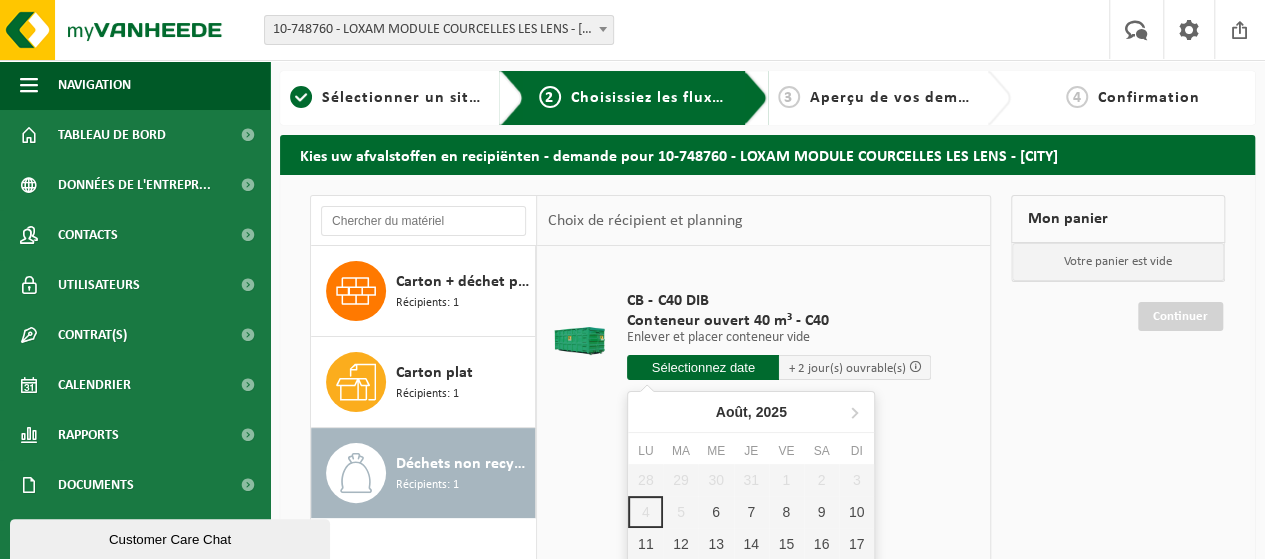 click at bounding box center (703, 367) 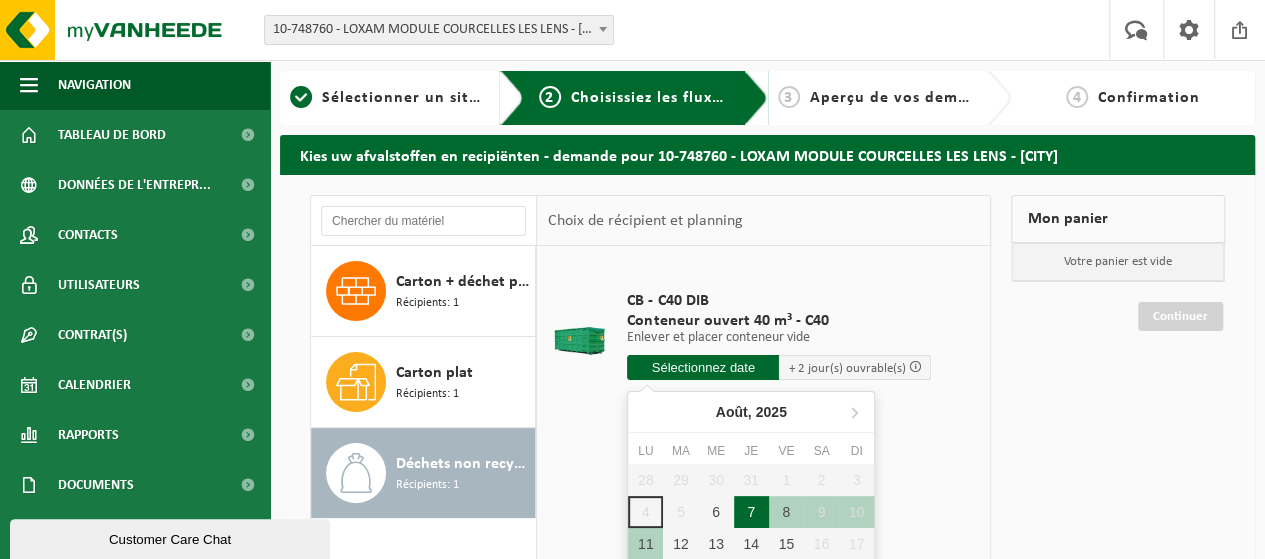 click on "7" at bounding box center [751, 512] 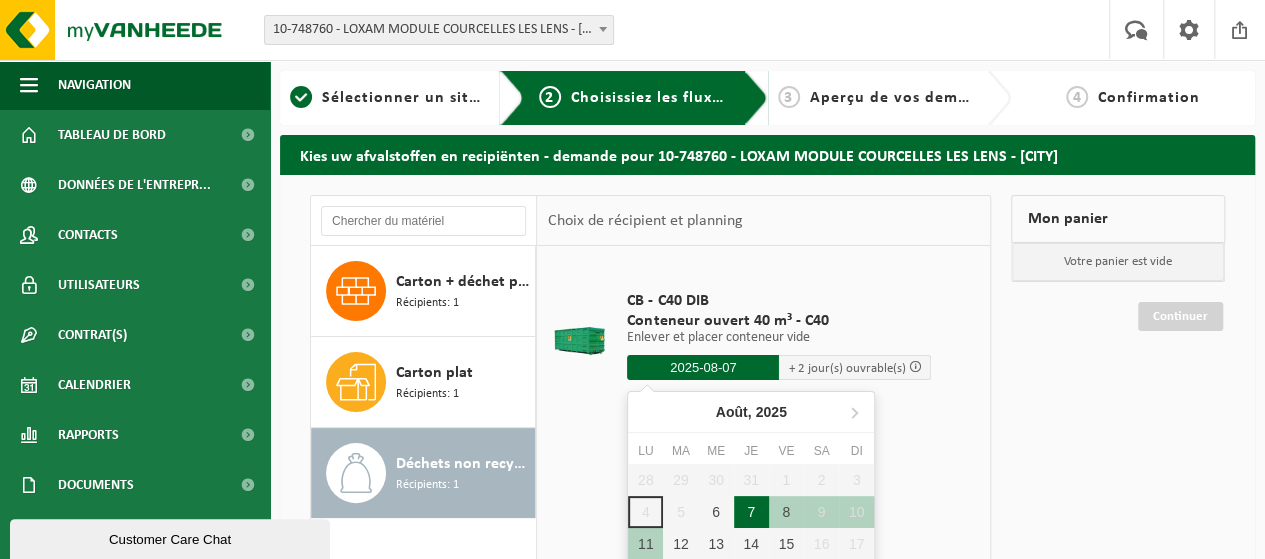 type on "à partir de 2025-08-07" 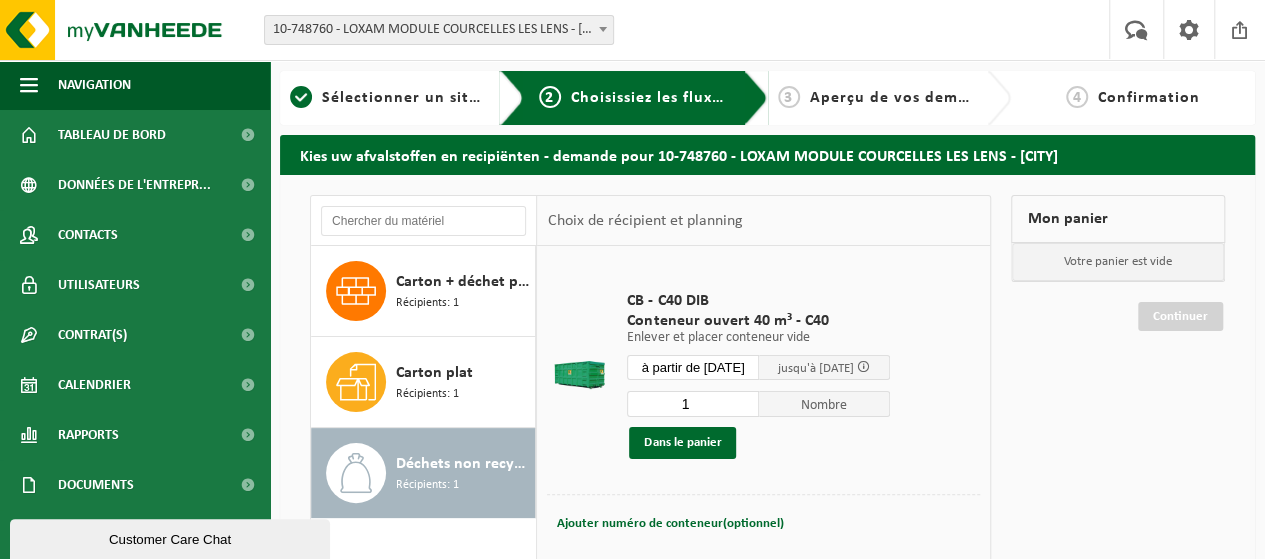 click on "1" at bounding box center [693, 404] 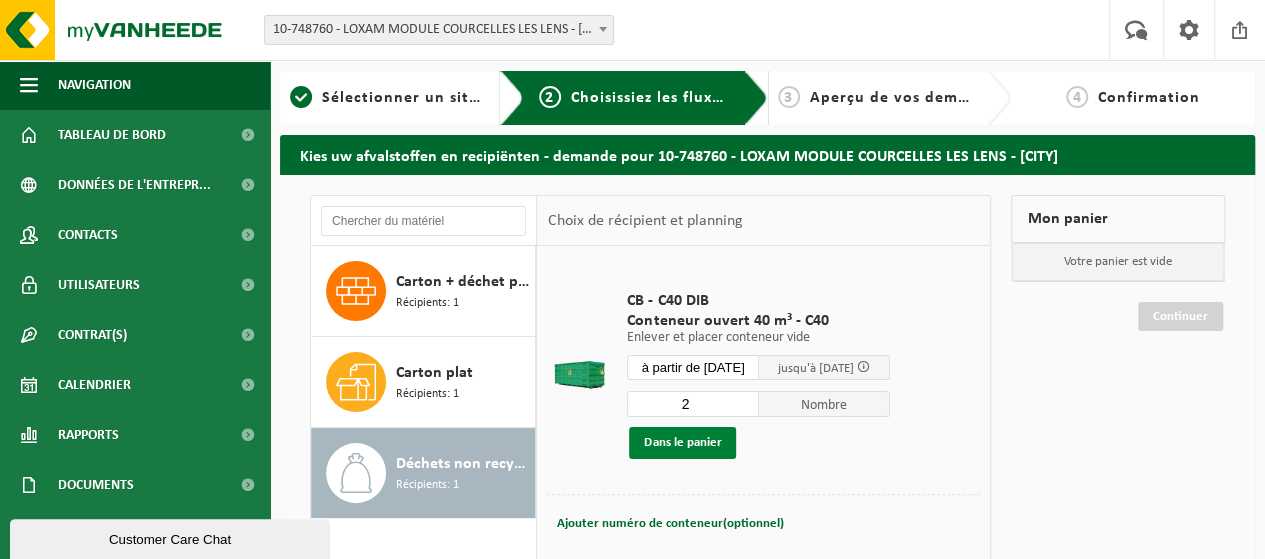 type on "2" 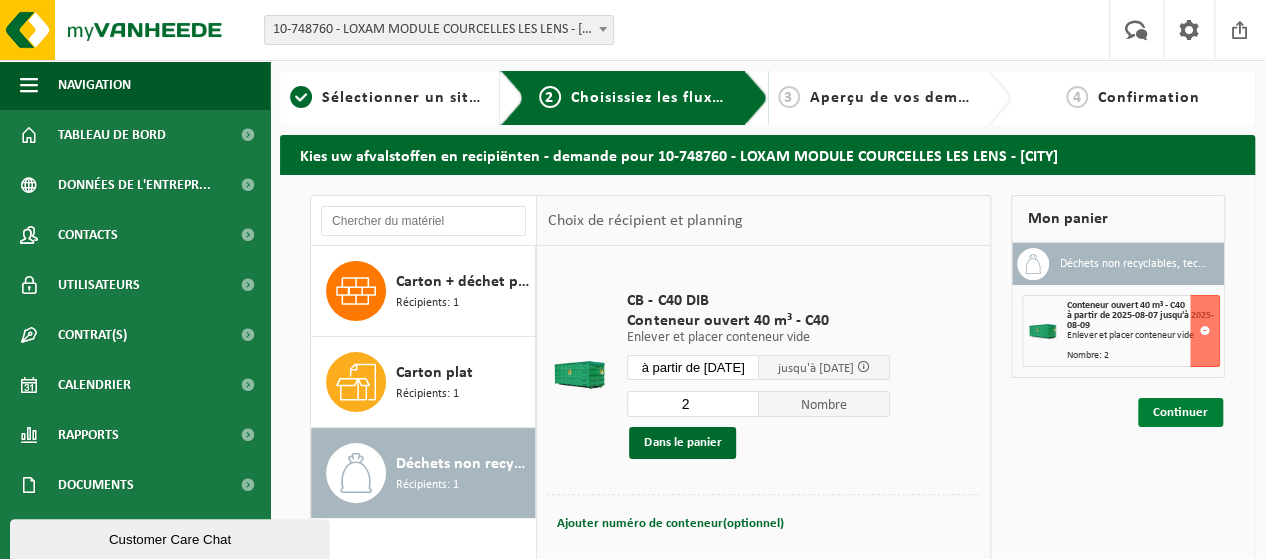 click on "Continuer" at bounding box center [1180, 412] 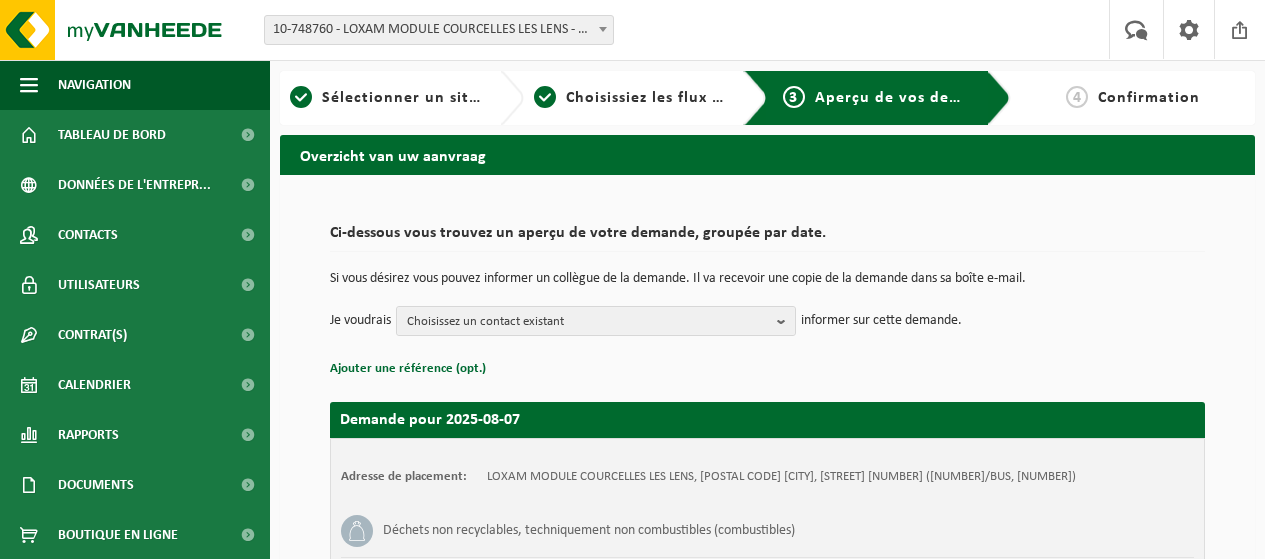 scroll, scrollTop: 0, scrollLeft: 0, axis: both 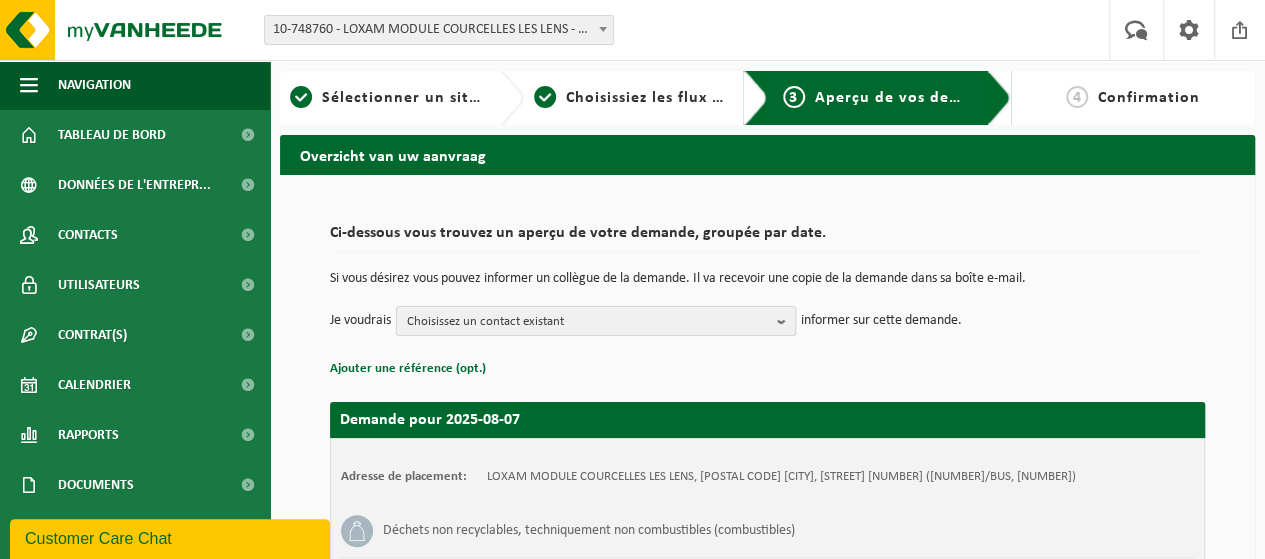 click at bounding box center [786, 321] 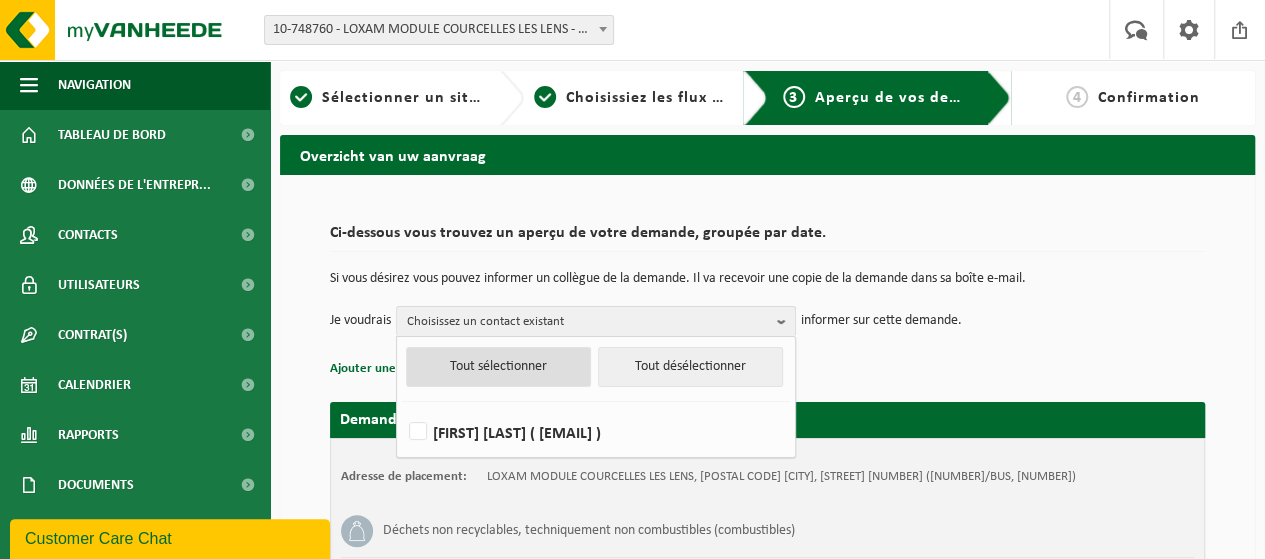 click on "Tout sélectionner" at bounding box center (498, 367) 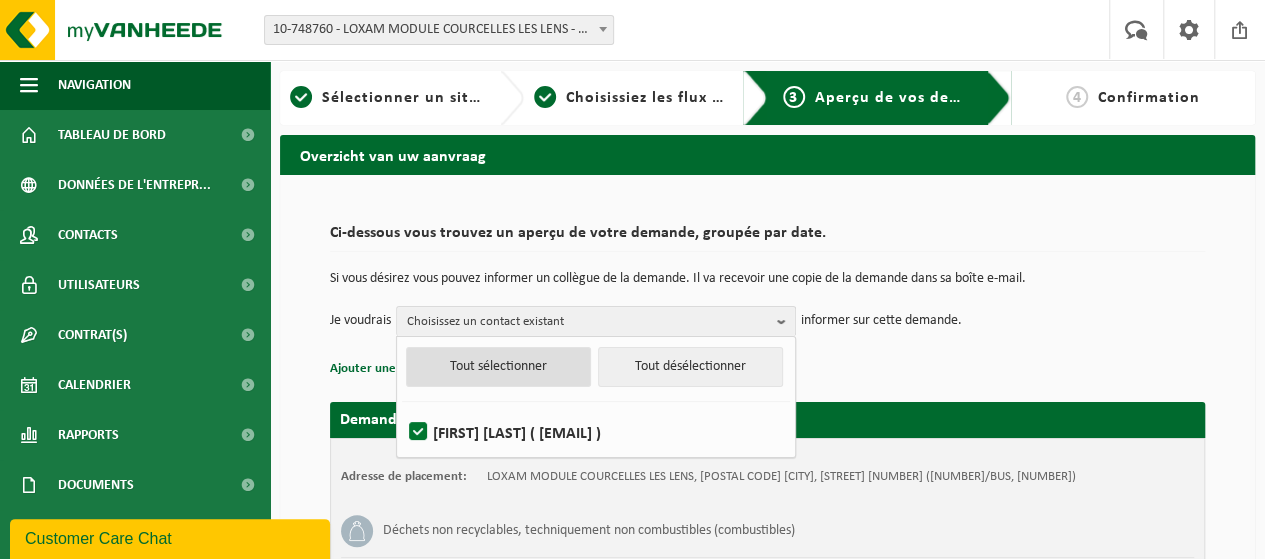 checkbox on "true" 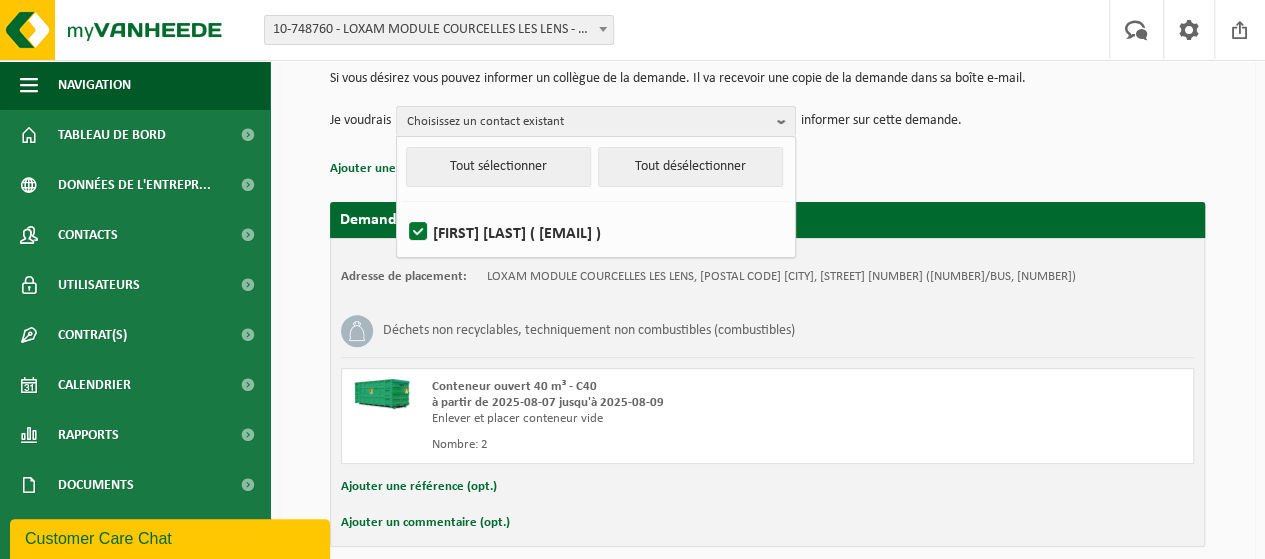 scroll, scrollTop: 286, scrollLeft: 0, axis: vertical 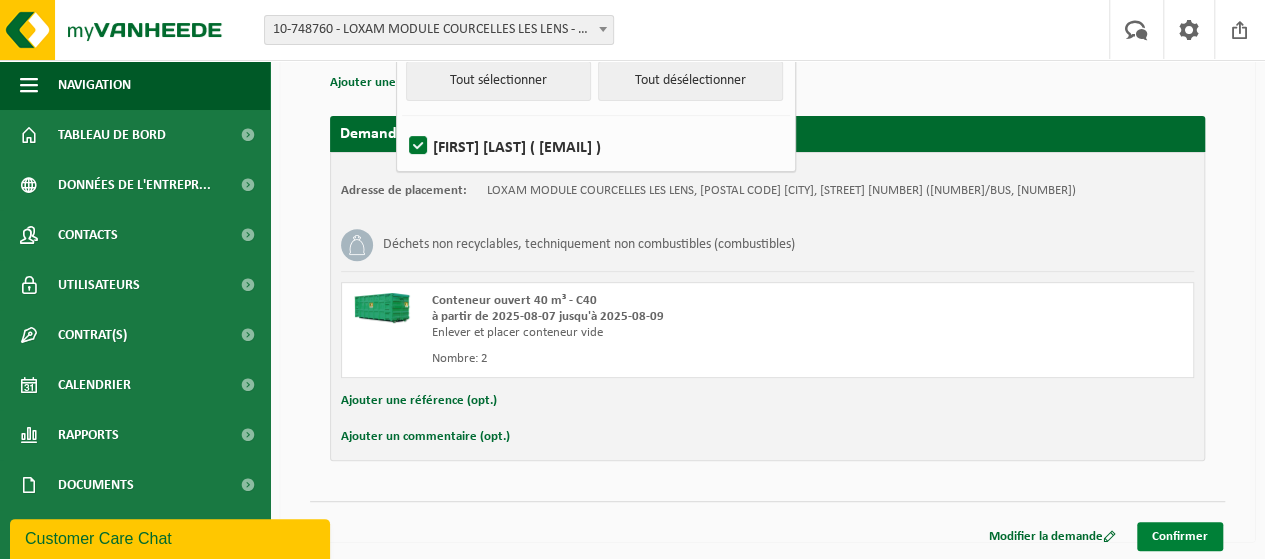 click on "Confirmer" at bounding box center (1180, 536) 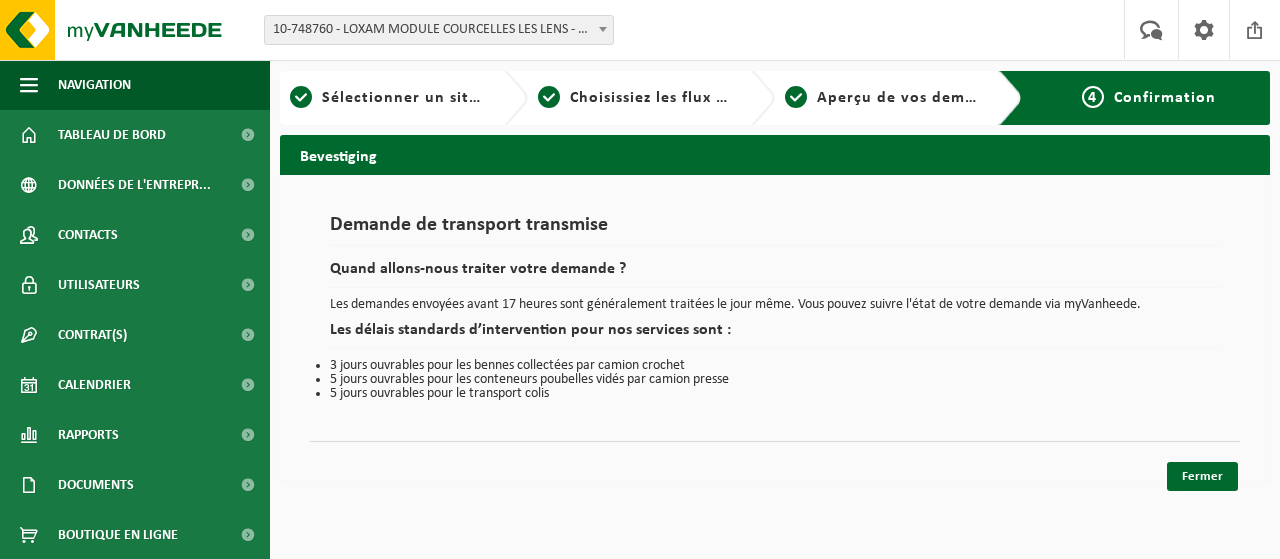 scroll, scrollTop: 0, scrollLeft: 0, axis: both 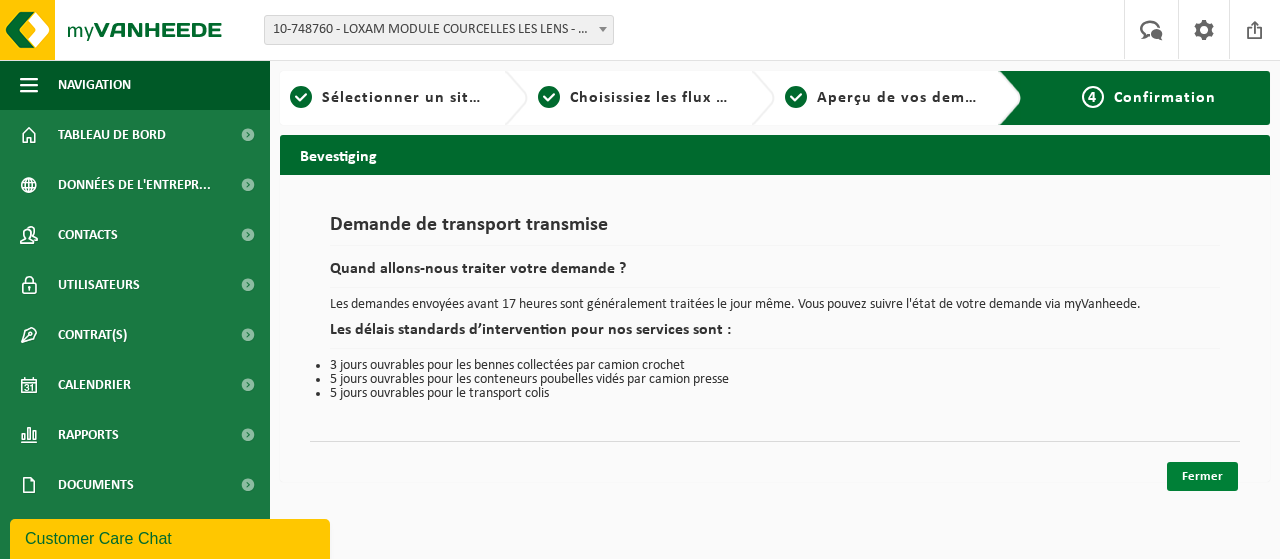 click on "Fermer" at bounding box center (1202, 476) 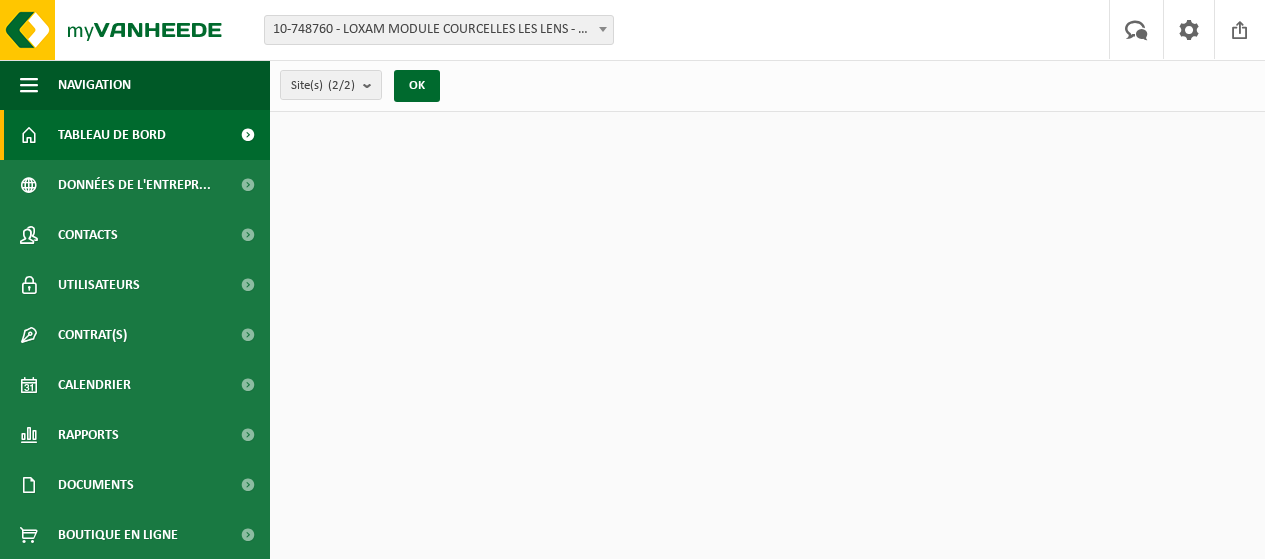 scroll, scrollTop: 0, scrollLeft: 0, axis: both 